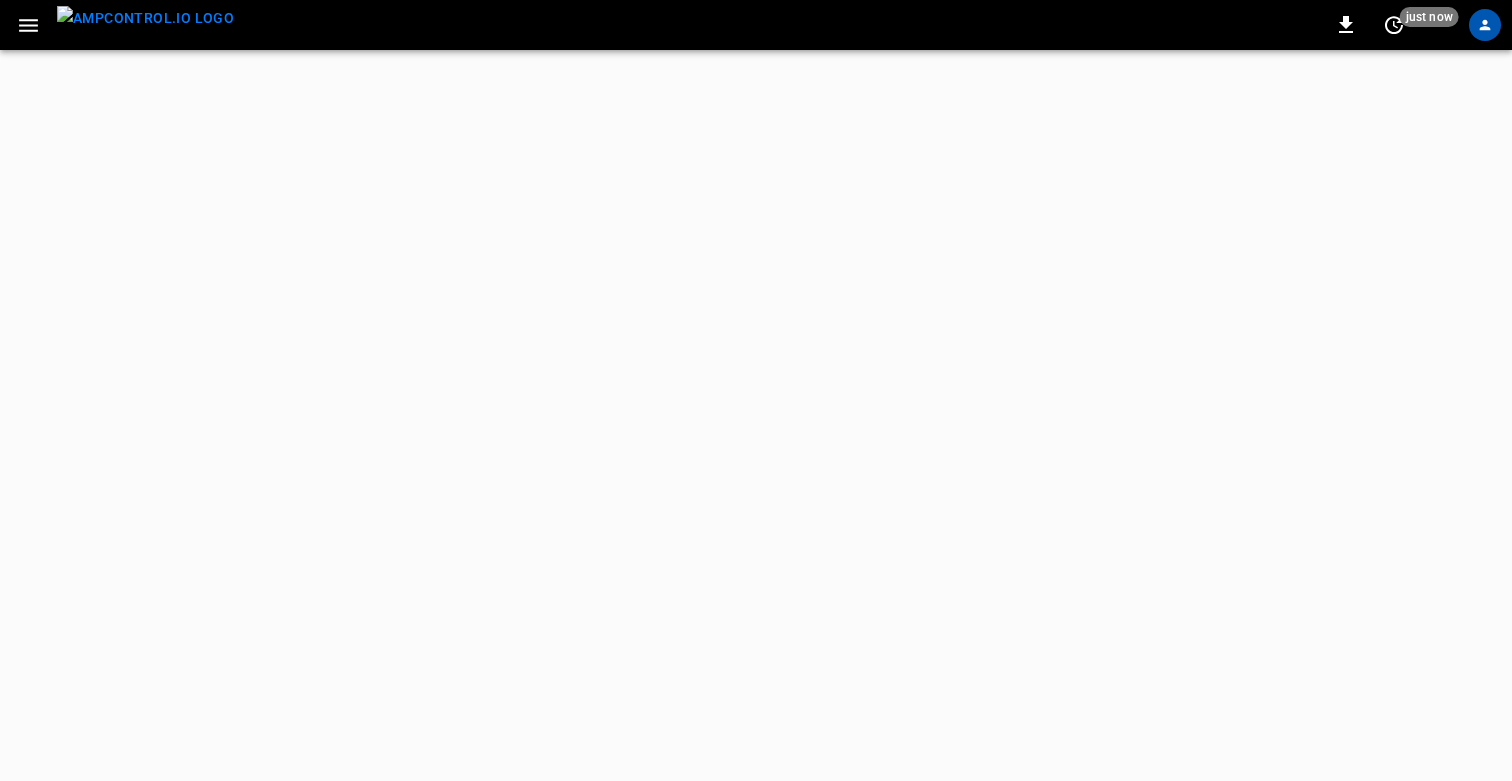 scroll, scrollTop: 0, scrollLeft: 0, axis: both 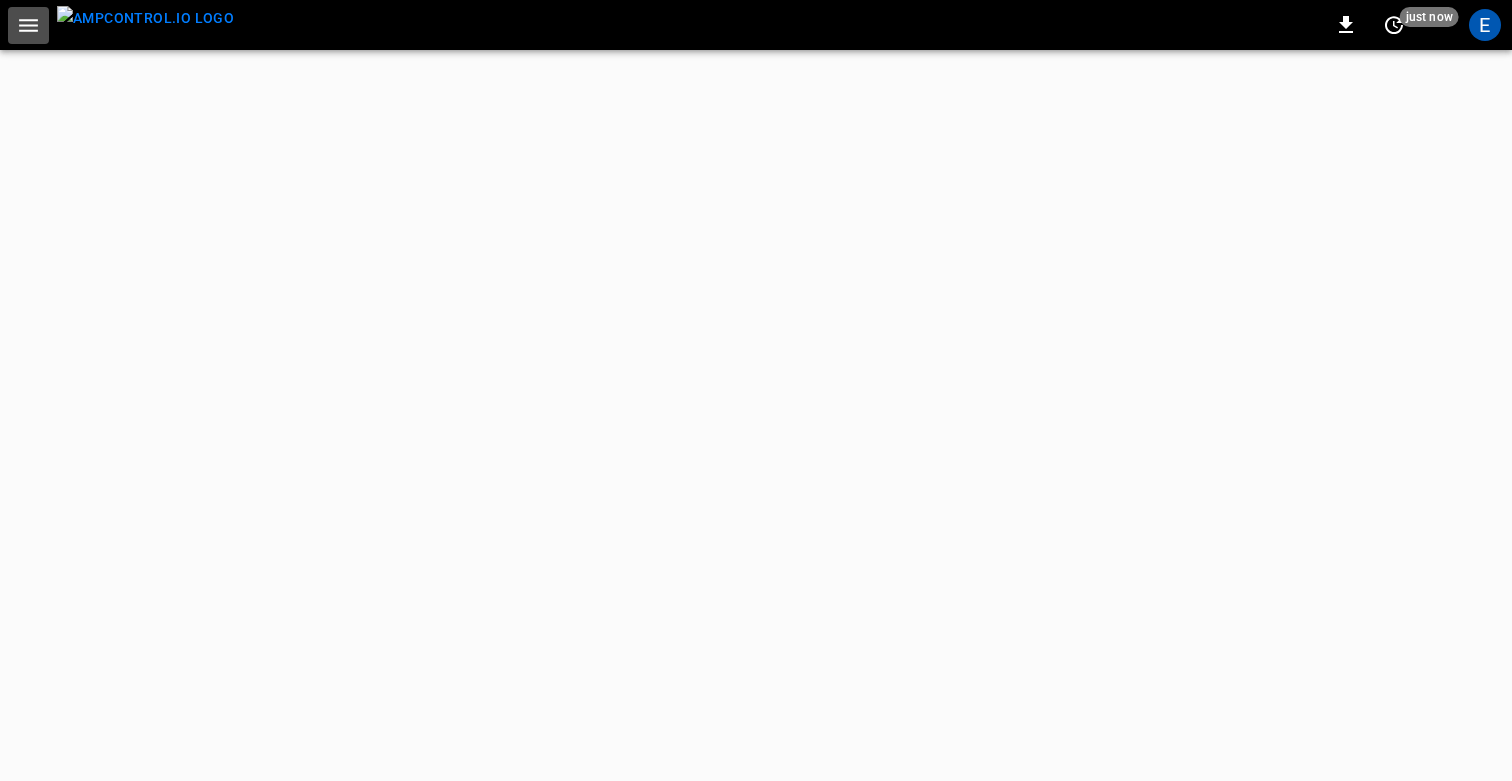 click at bounding box center [28, 25] 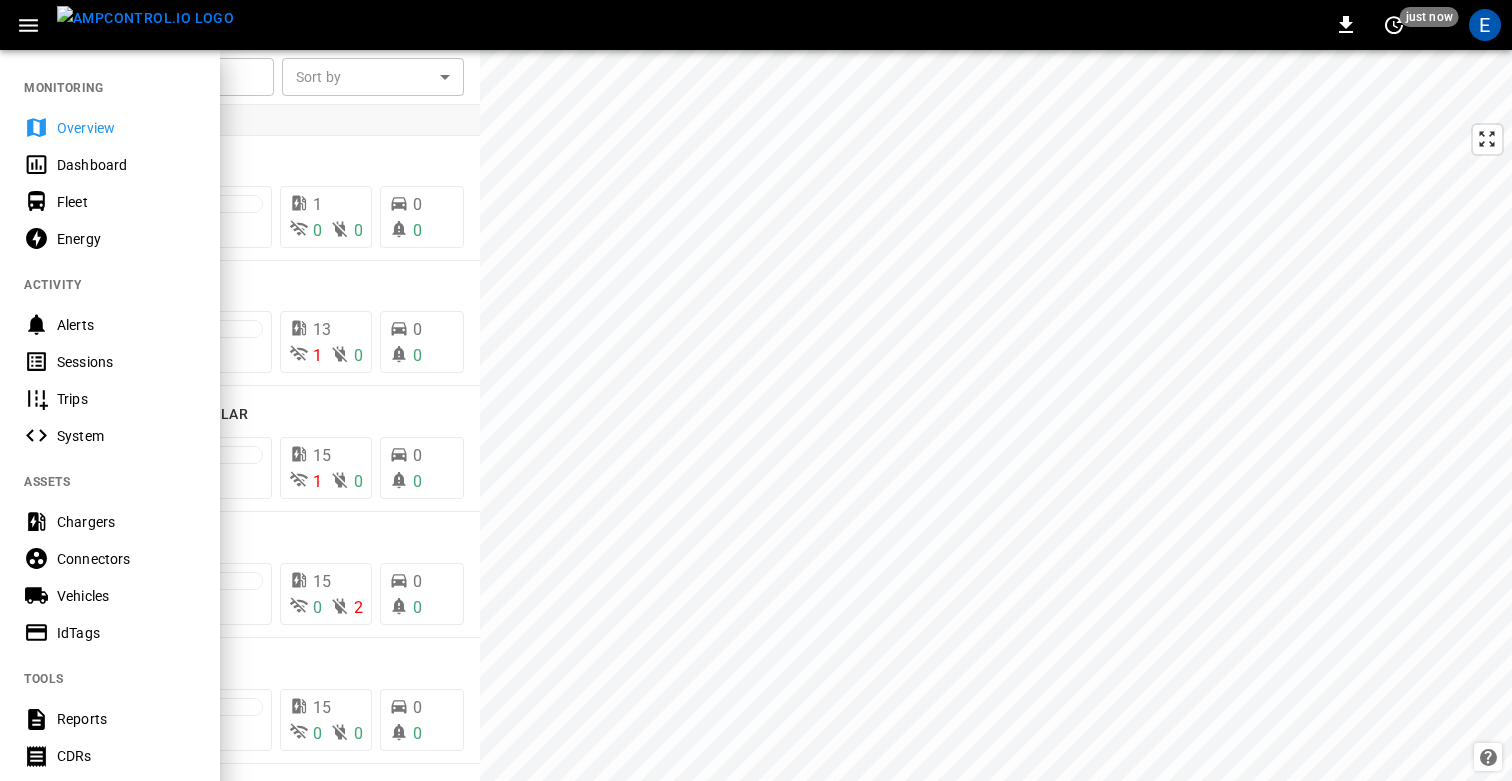 click at bounding box center (756, 390) 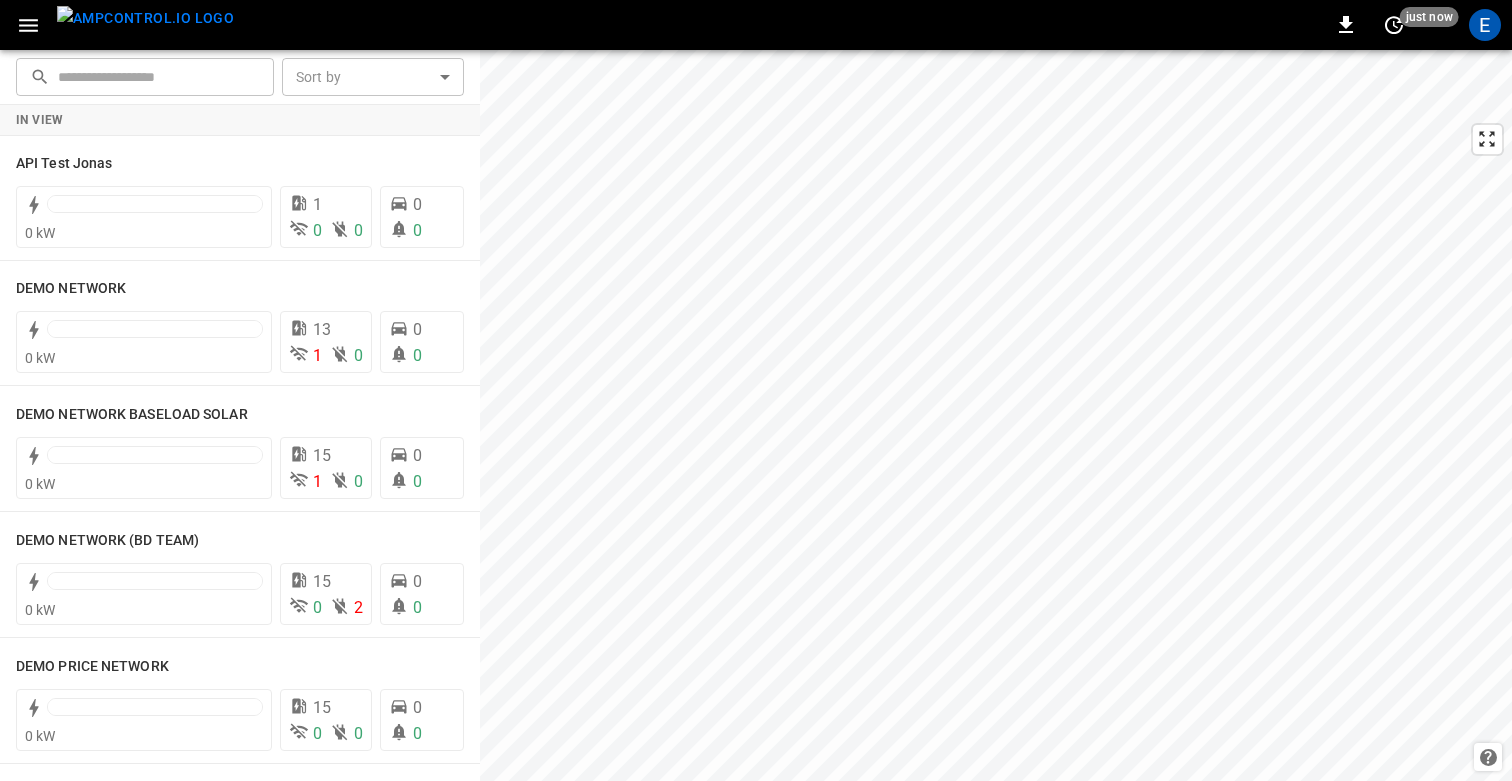 click at bounding box center [28, 25] 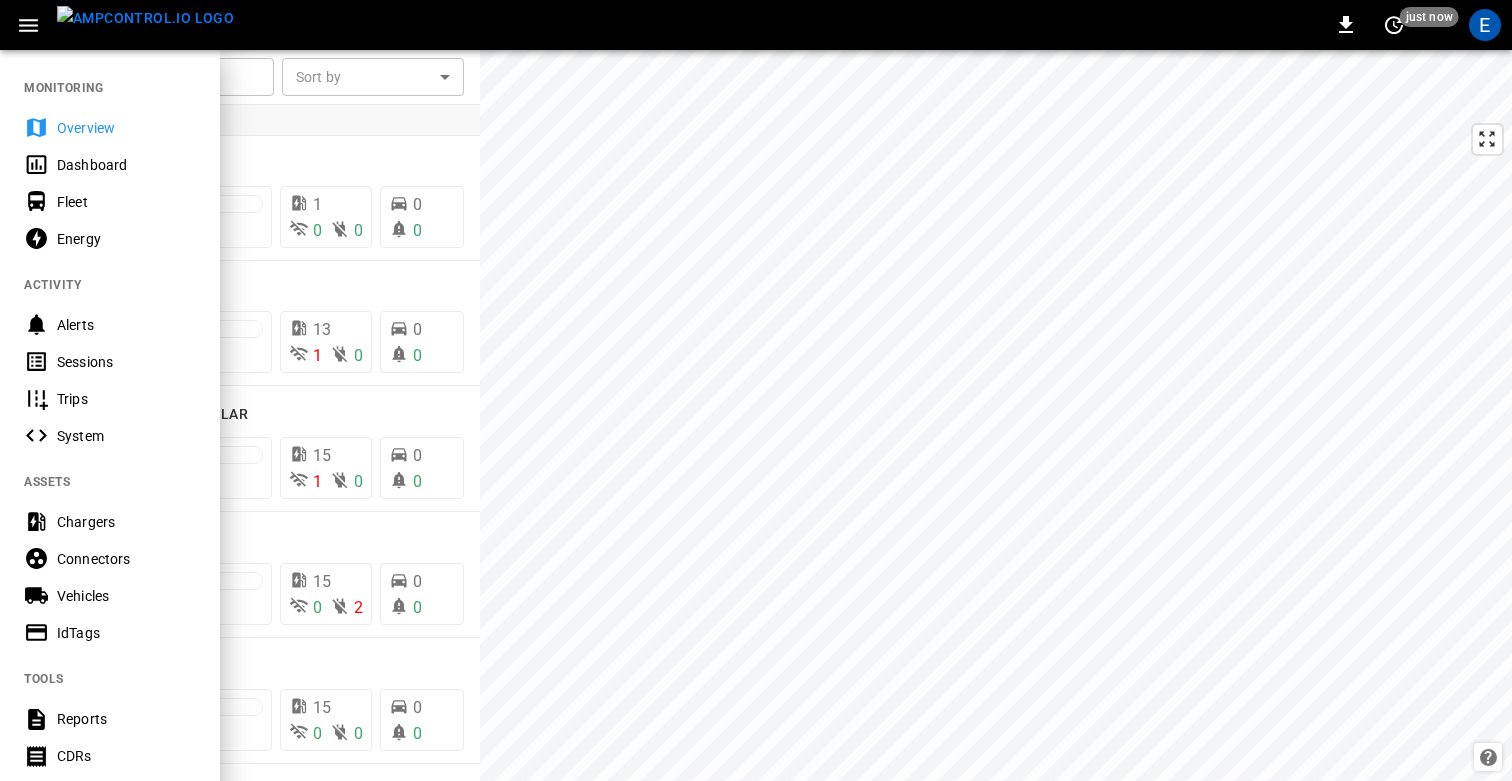 click on "Vehicles" at bounding box center (126, 596) 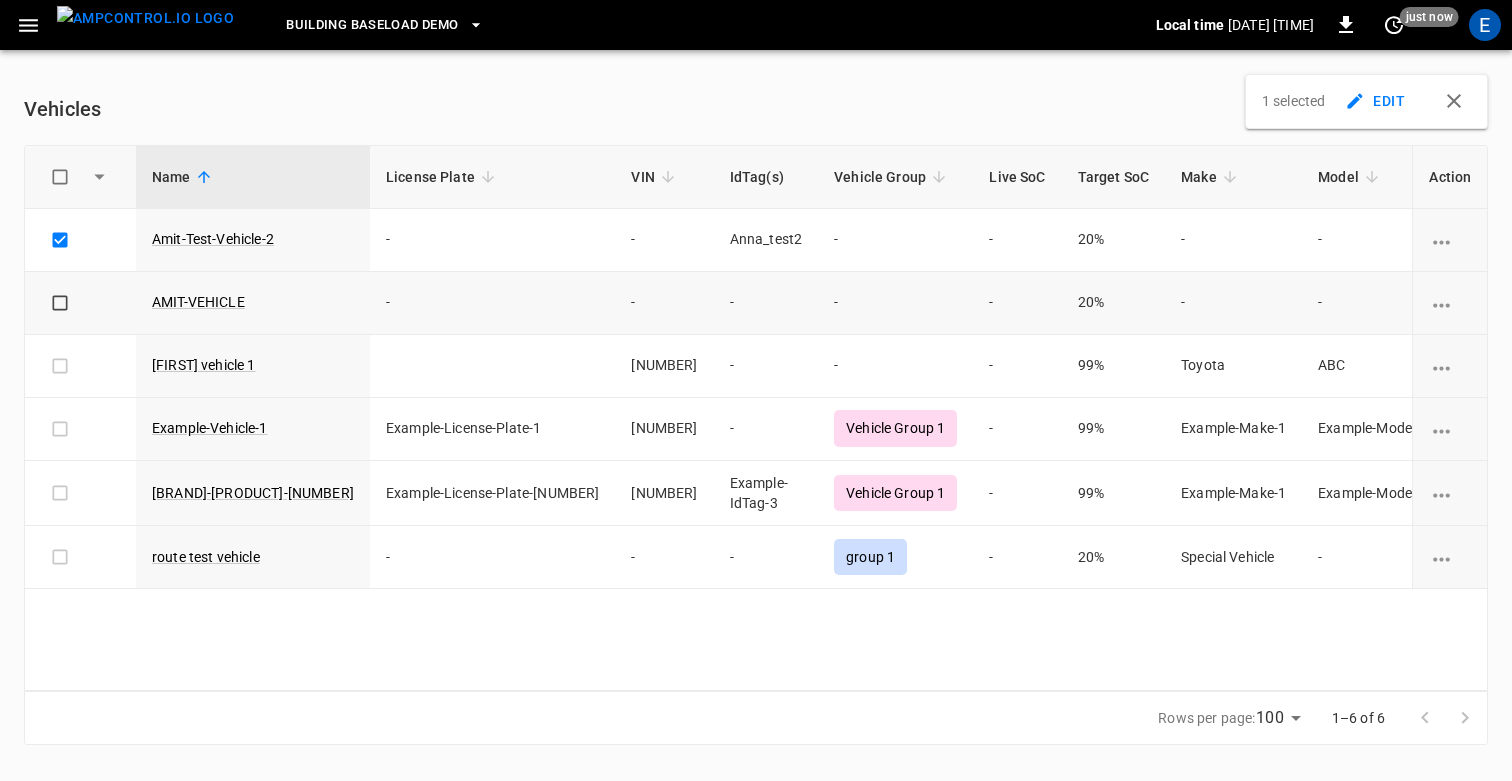 click at bounding box center [80, 240] 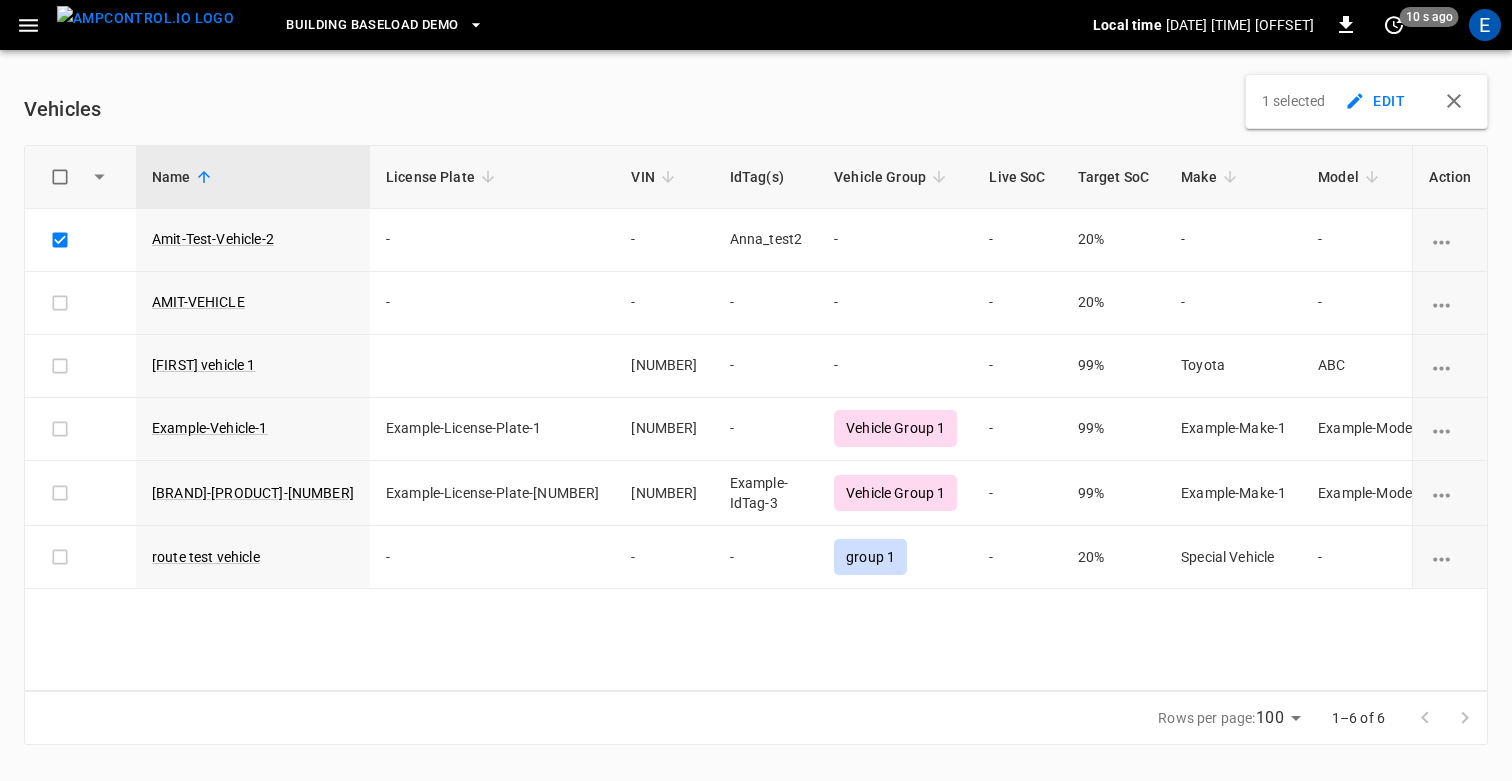 click at bounding box center [1454, 101] 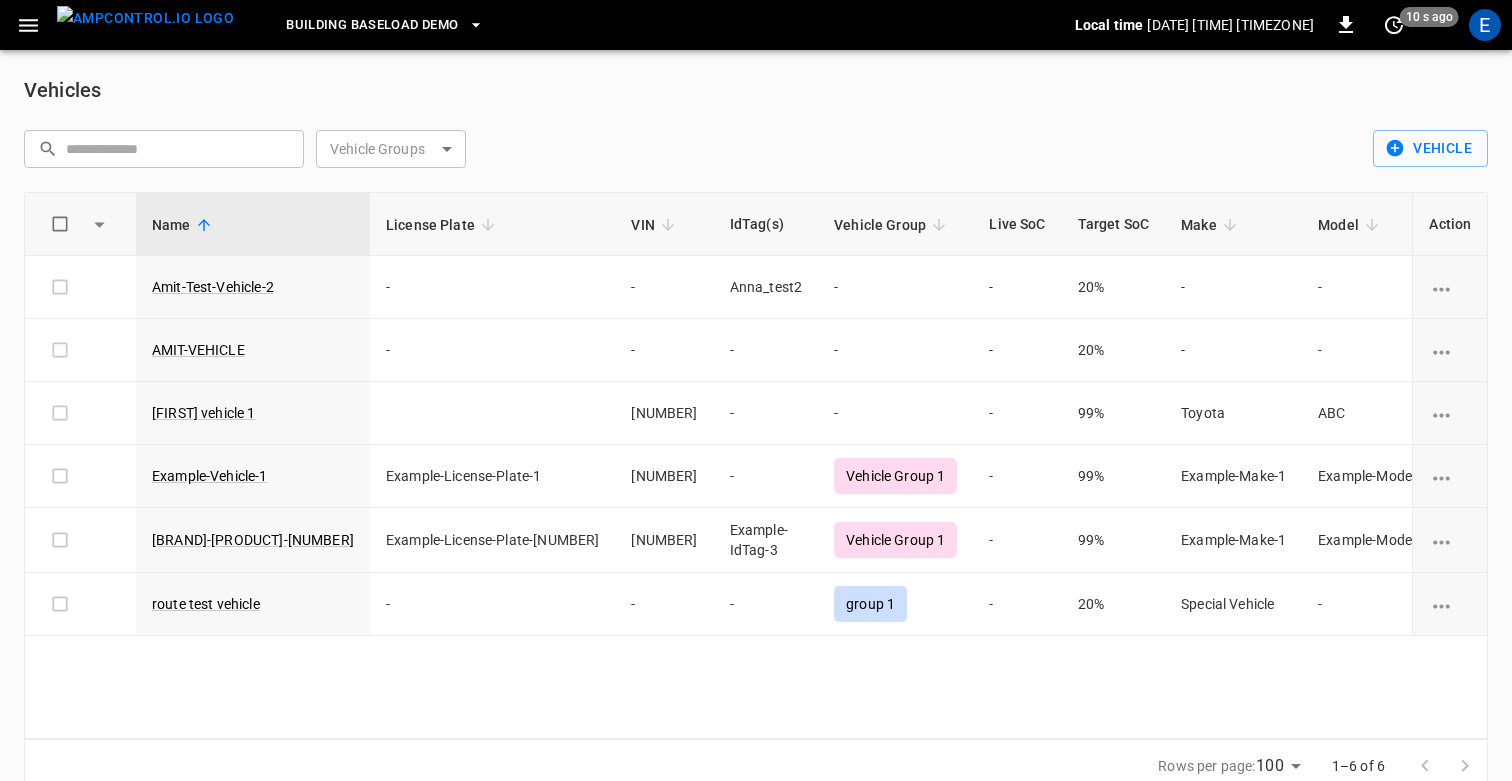 click on "​ ​ Vehicle Groups ​ Vehicle Groups" at bounding box center [686, 141] 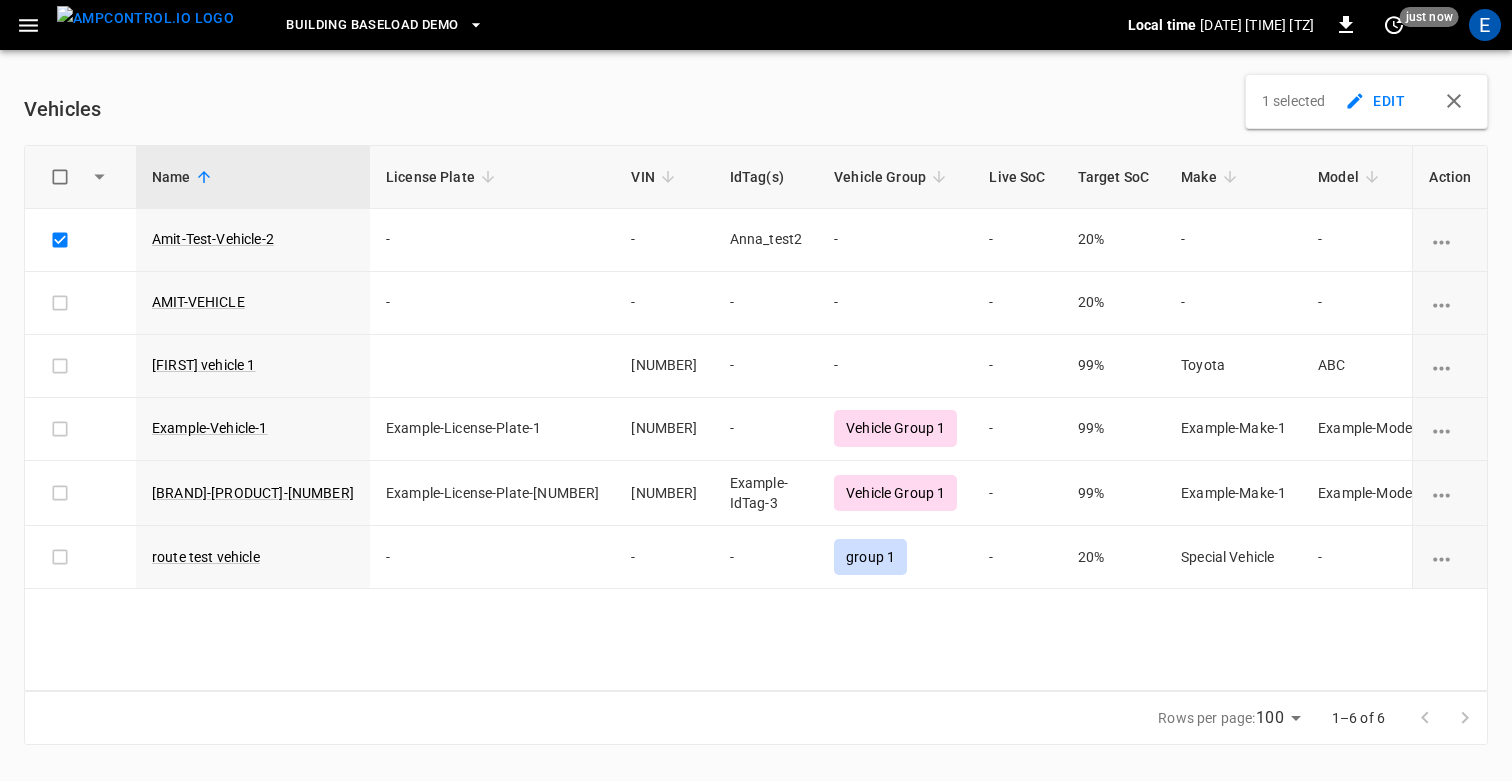 click at bounding box center (1454, 101) 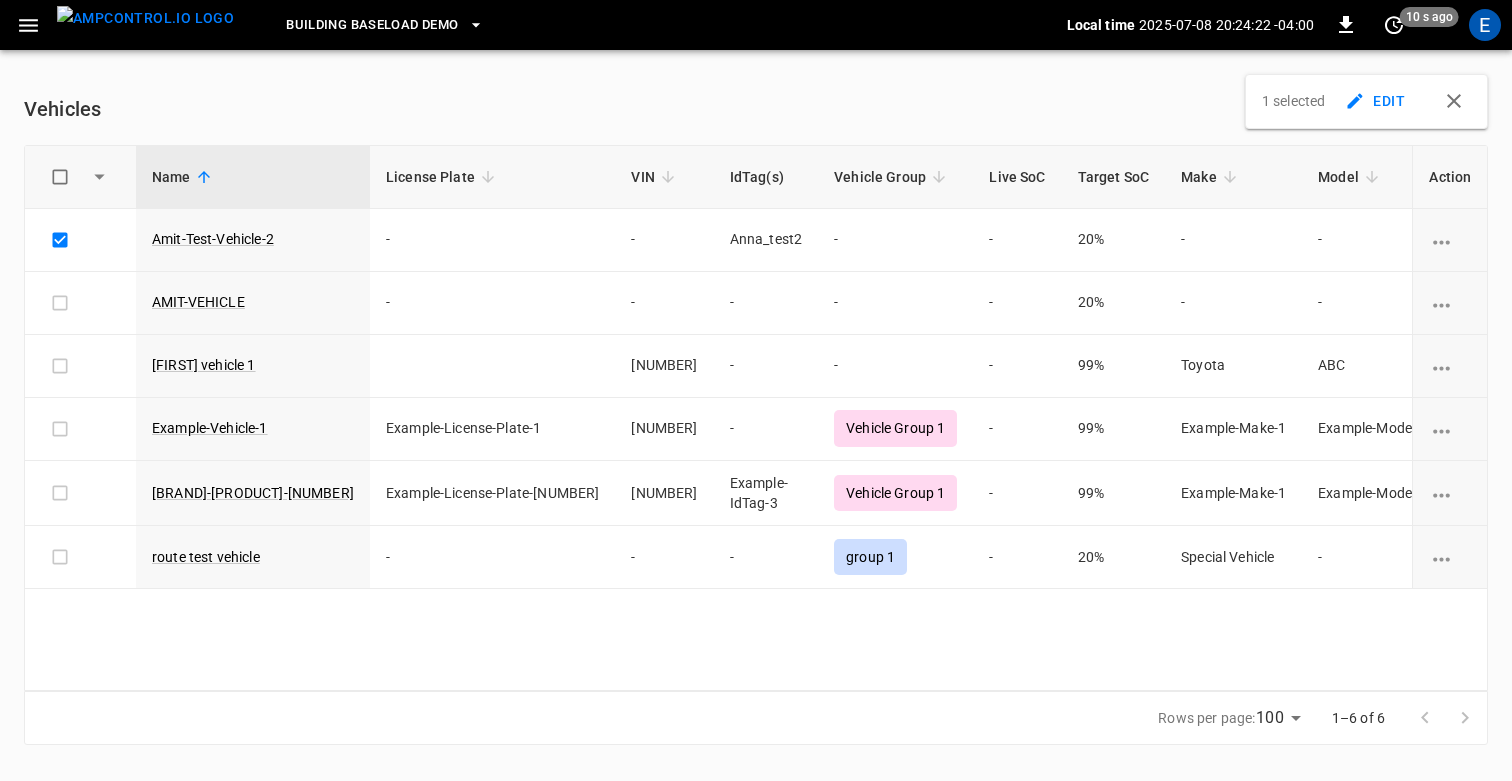 click on "EDIT" at bounding box center [1377, 101] 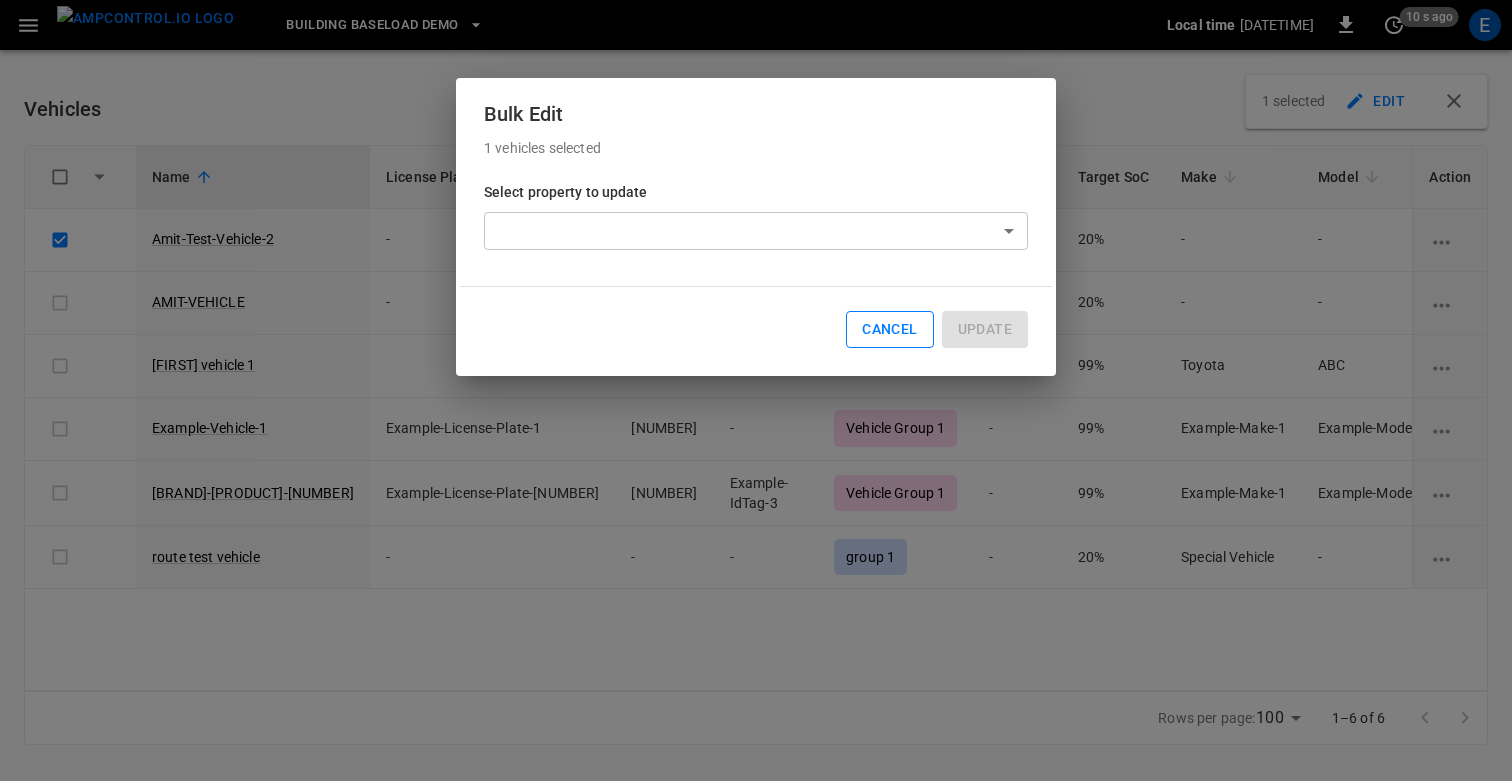 click on "Cancel" at bounding box center (889, 329) 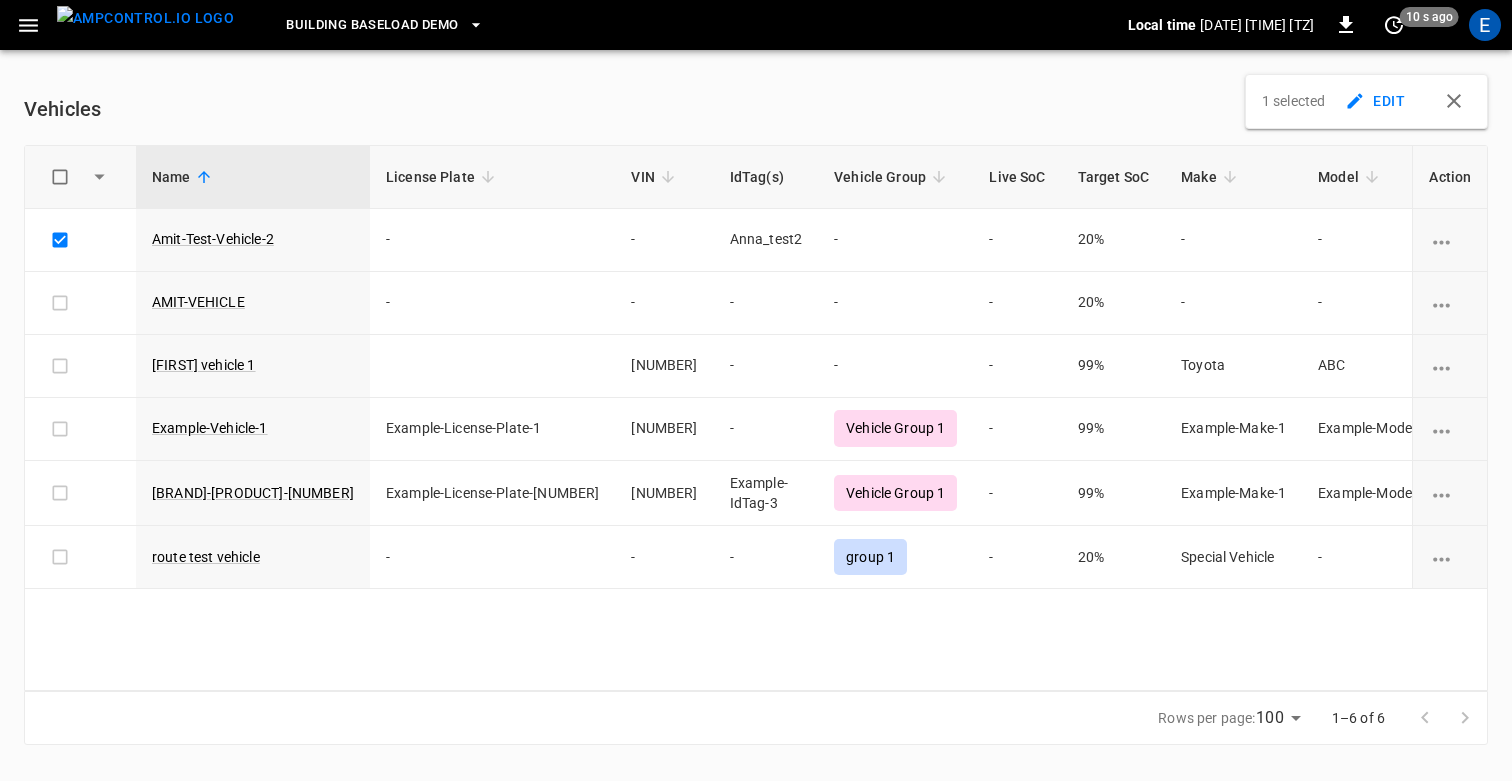 click at bounding box center (1454, 101) 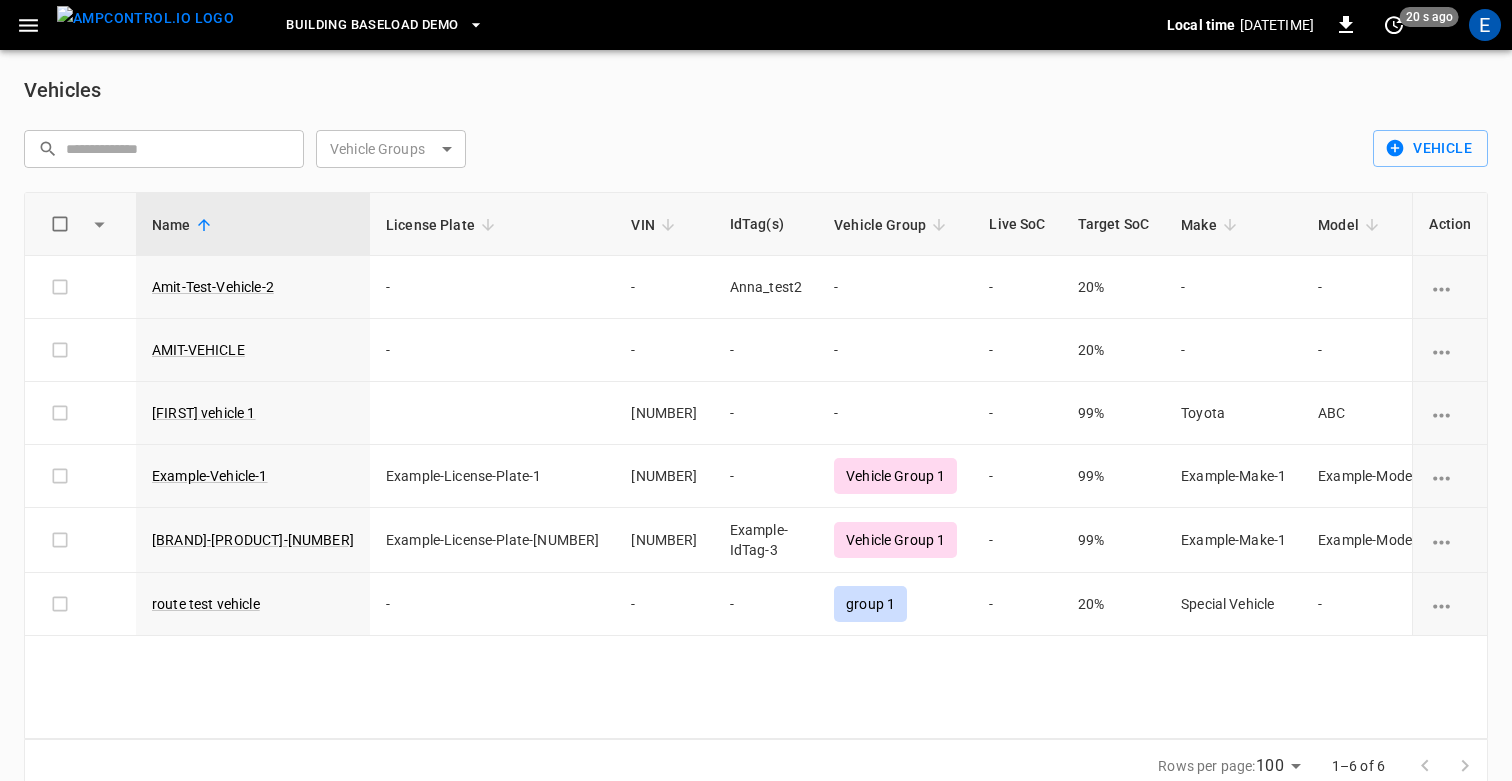 click on "​ ​ Vehicle Groups ​ Vehicle Groups" at bounding box center (686, 141) 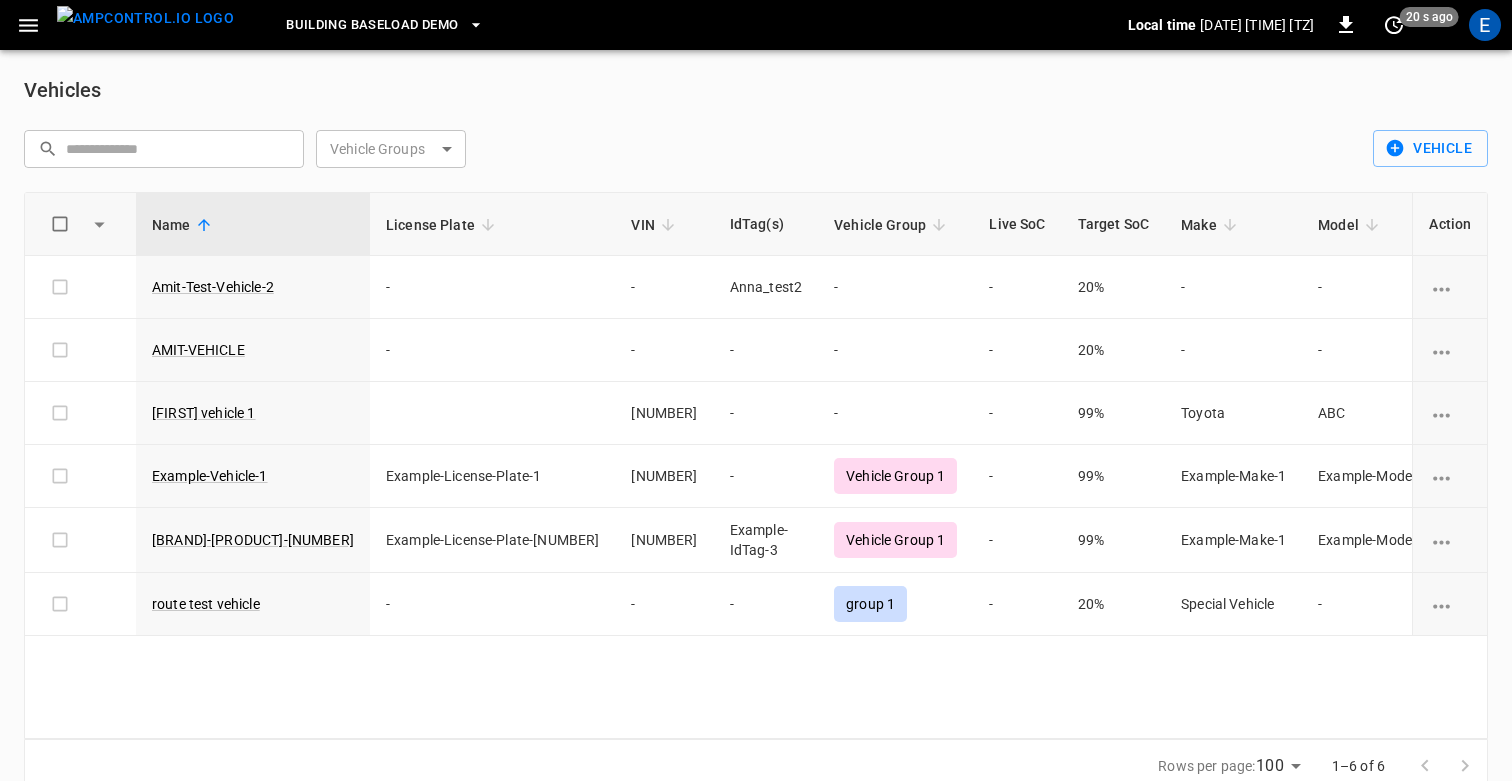 click at bounding box center (28, 25) 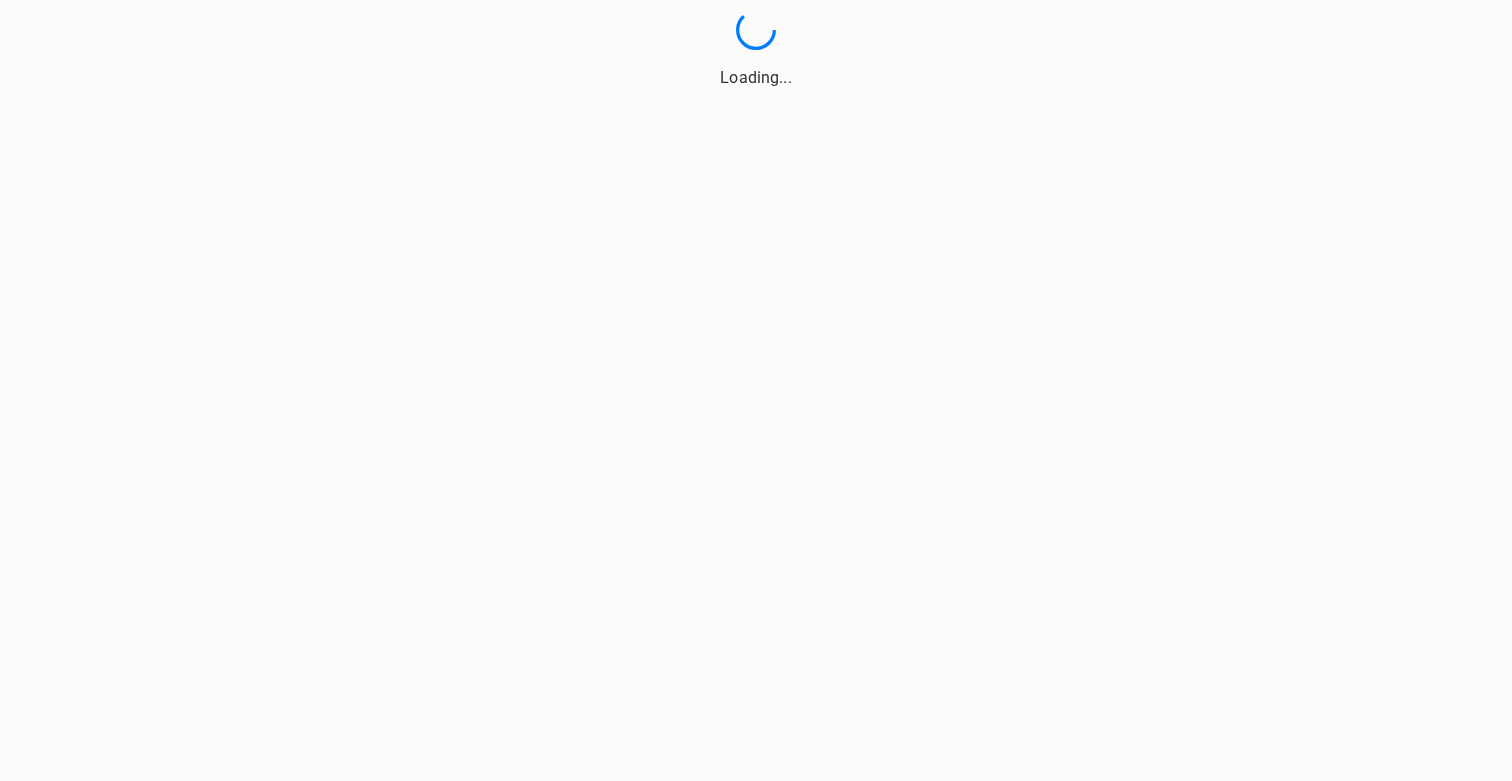 scroll, scrollTop: 0, scrollLeft: 0, axis: both 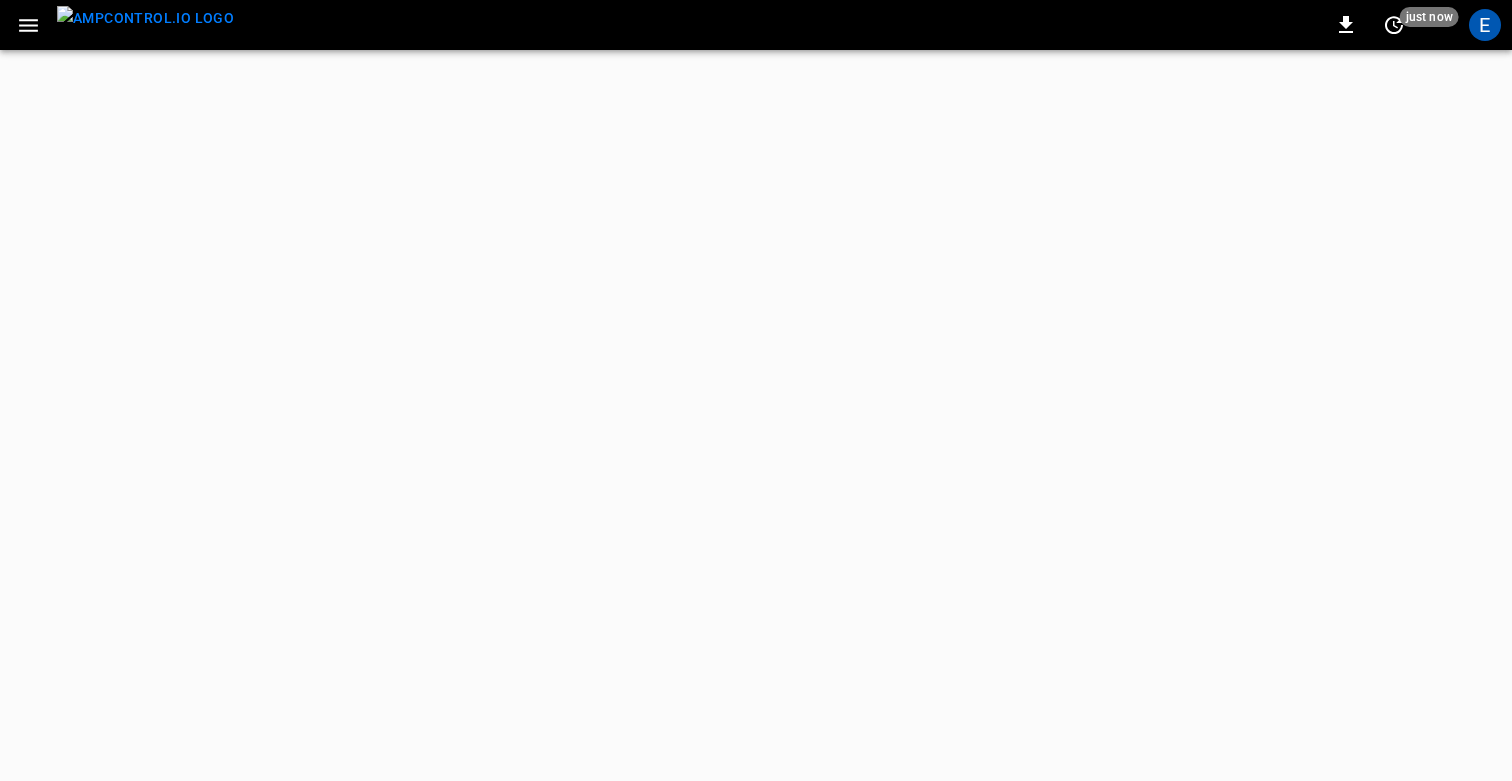 click at bounding box center [28, 25] 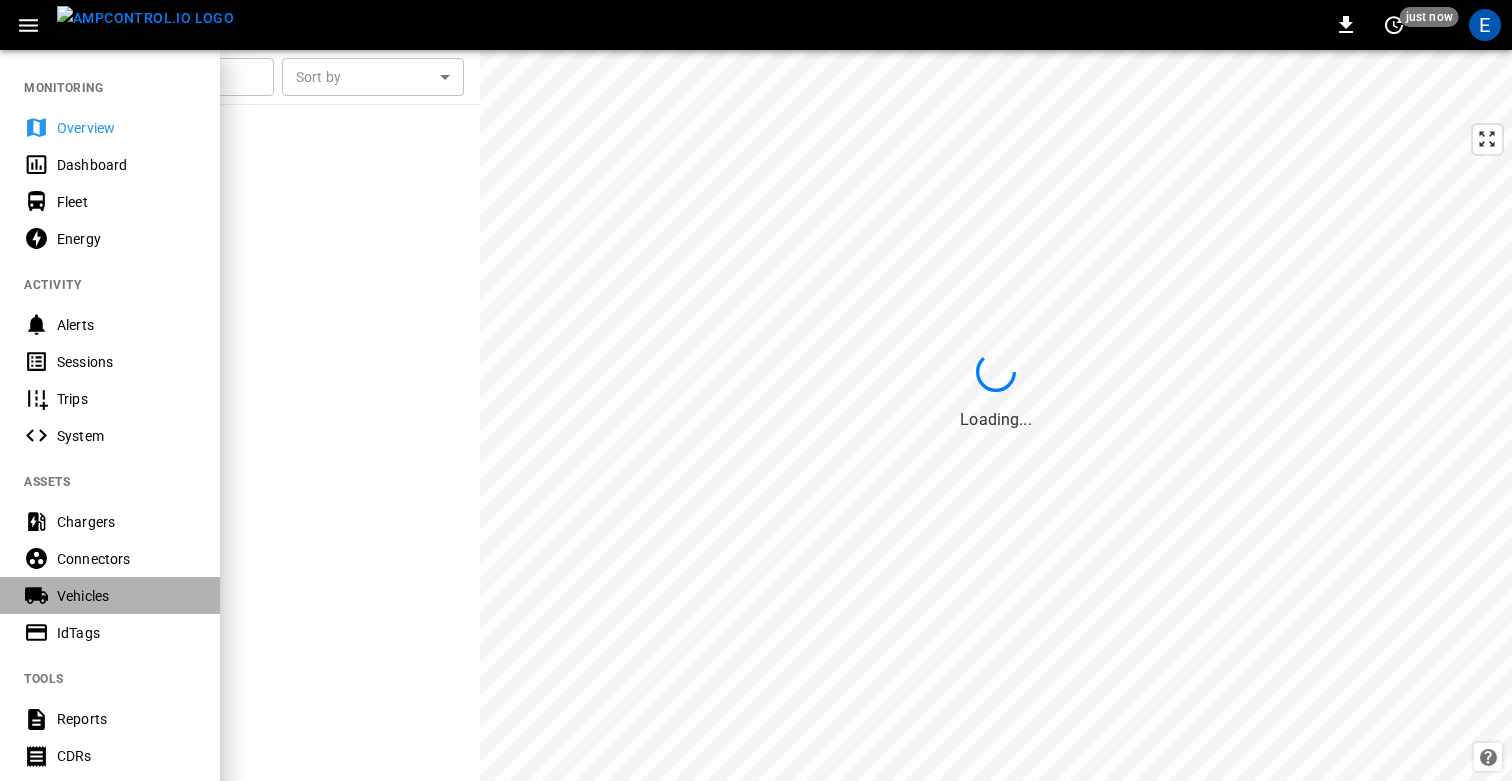 click on "Vehicles" at bounding box center (126, 596) 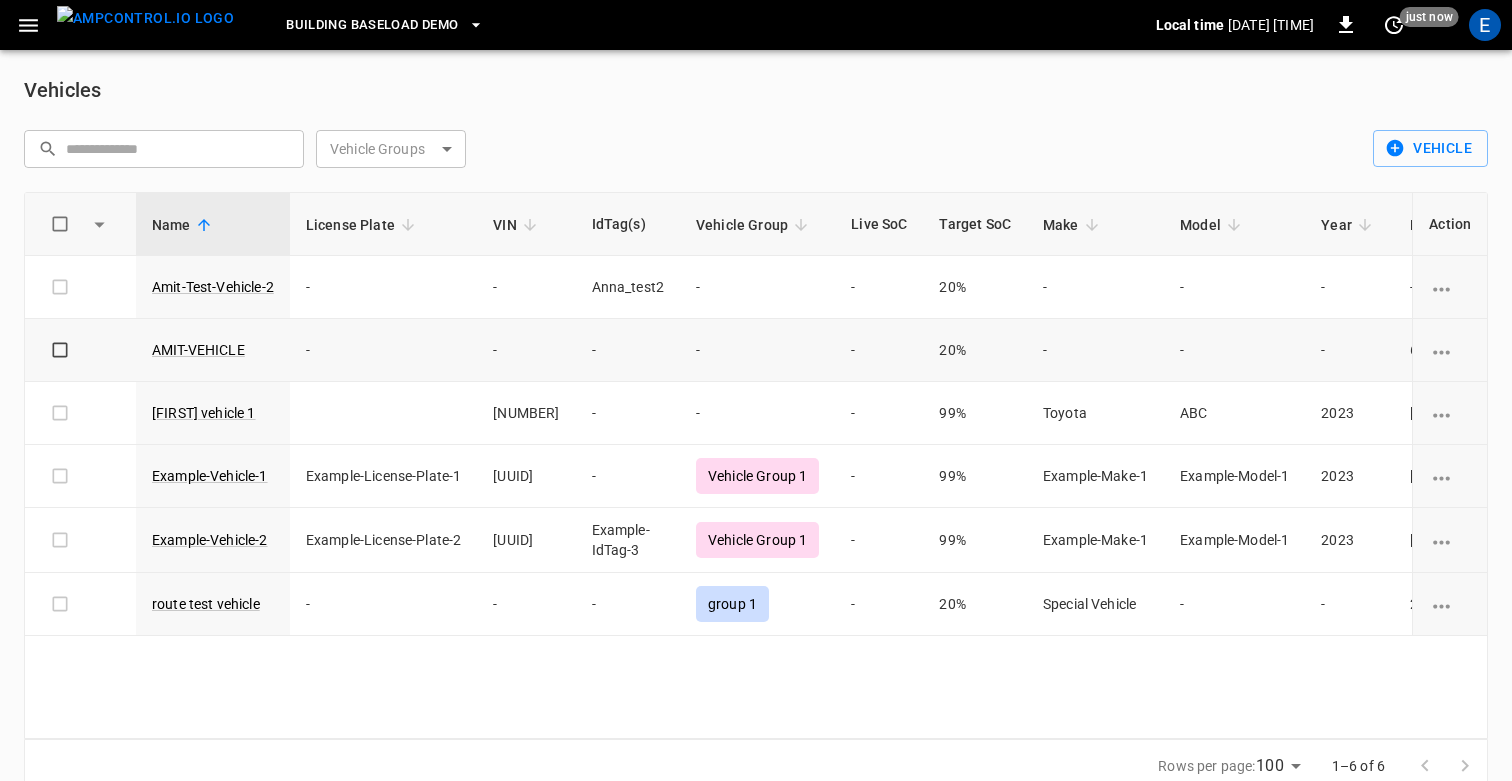 click at bounding box center [1441, 289] 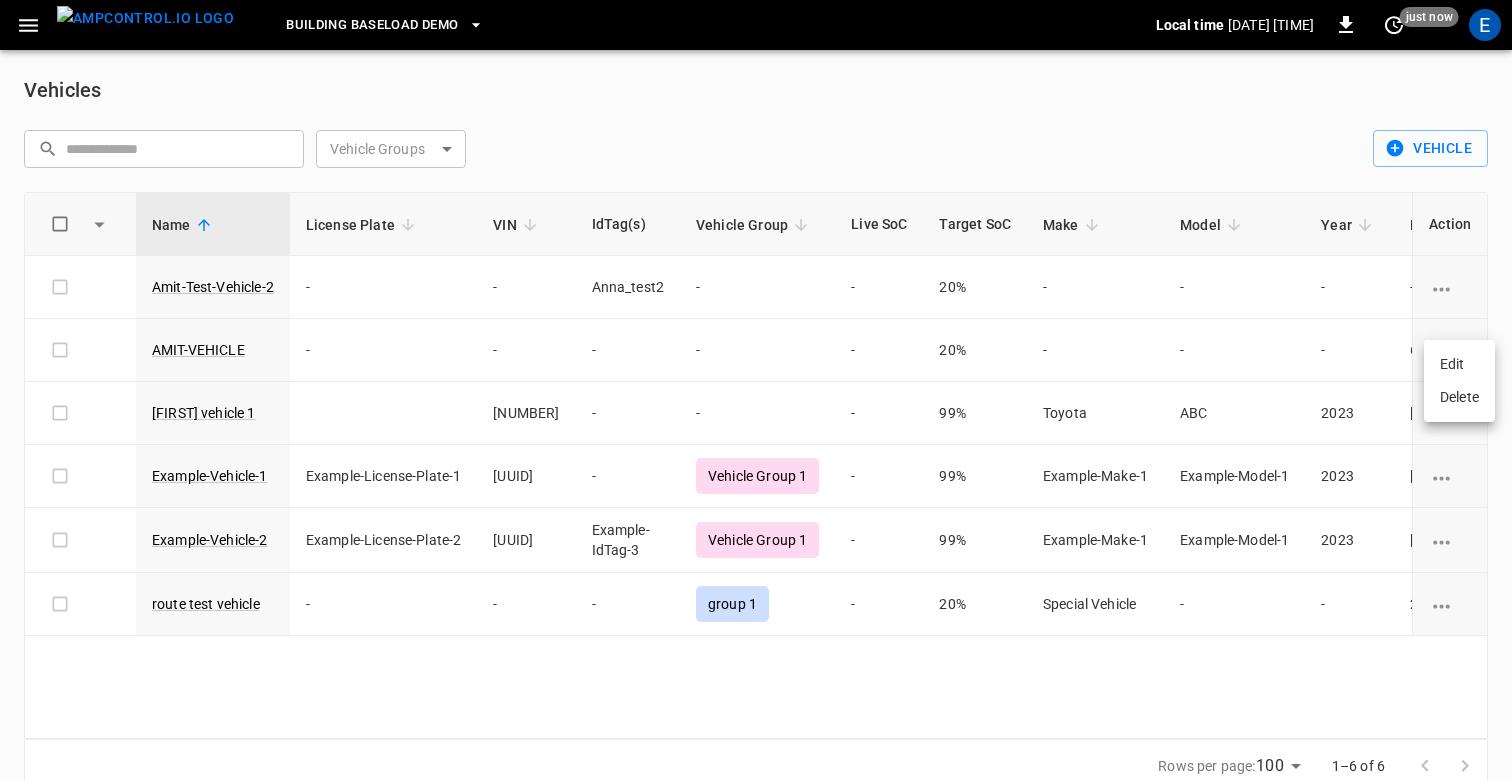 click on "Edit" at bounding box center (1459, 364) 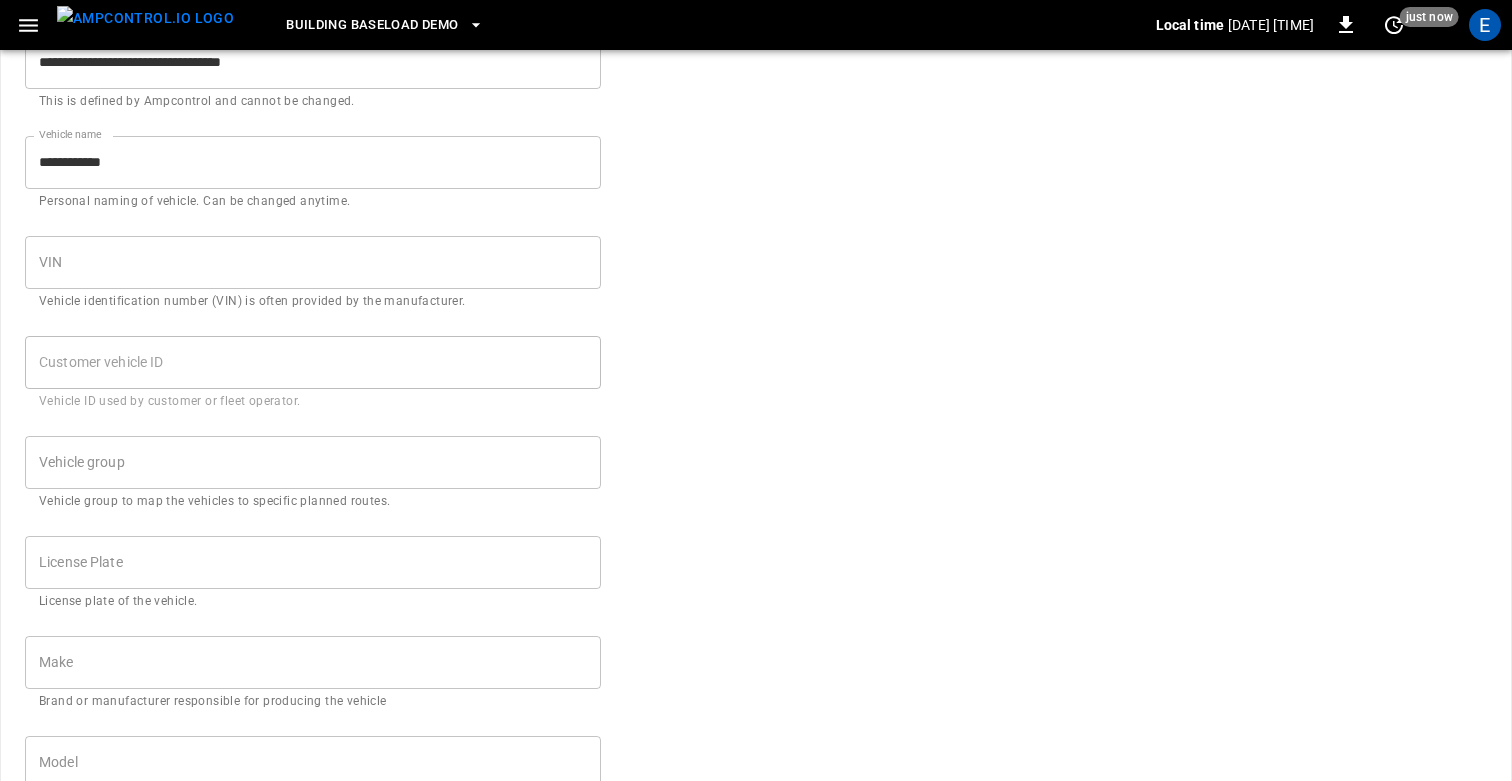 scroll, scrollTop: 308, scrollLeft: 0, axis: vertical 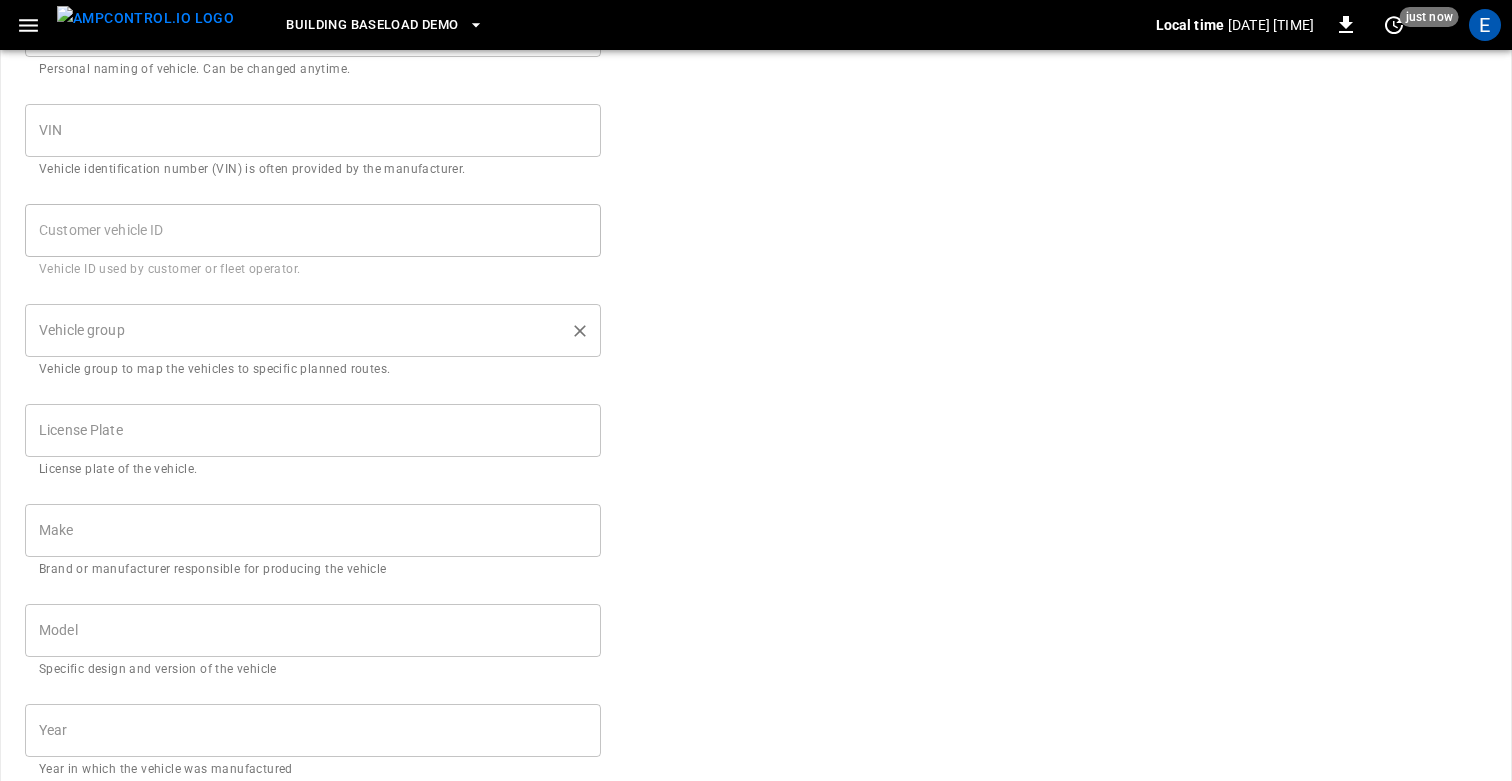 click on "Vehicle group Vehicle group Vehicle group to map the vehicles to specific planned routes." at bounding box center [313, 342] 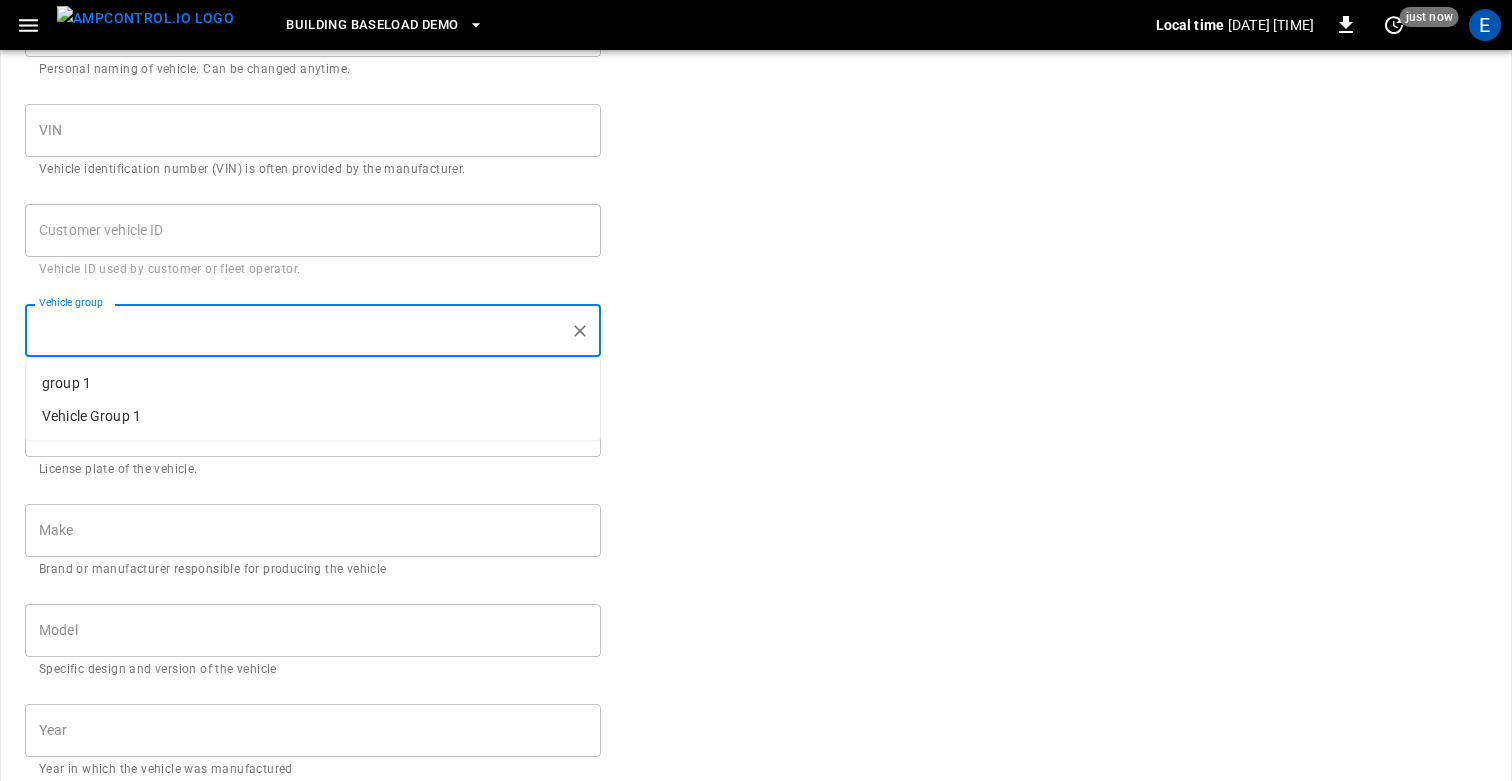 click on "Vehicle group" at bounding box center (298, 330) 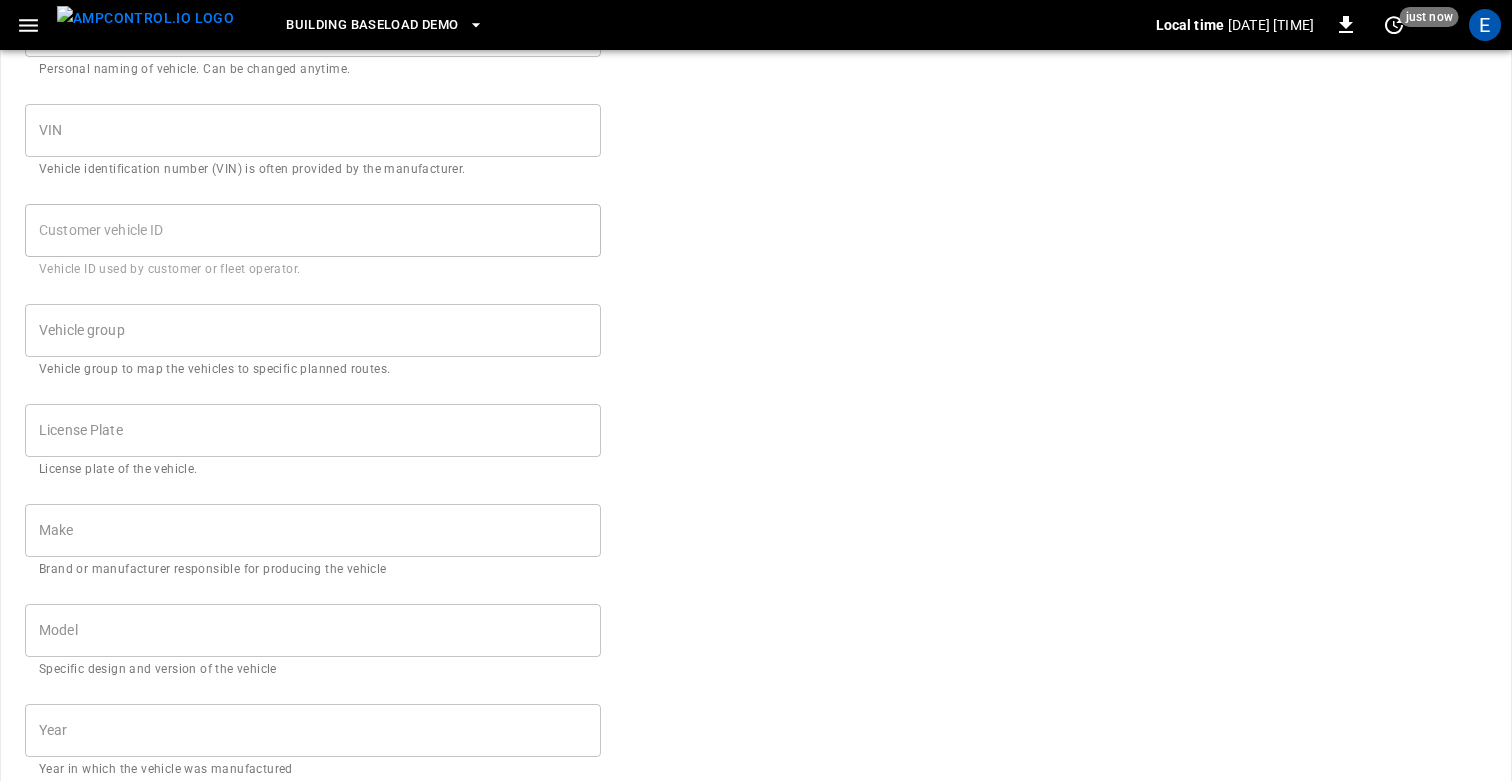 click on "**********" at bounding box center [756, 579] 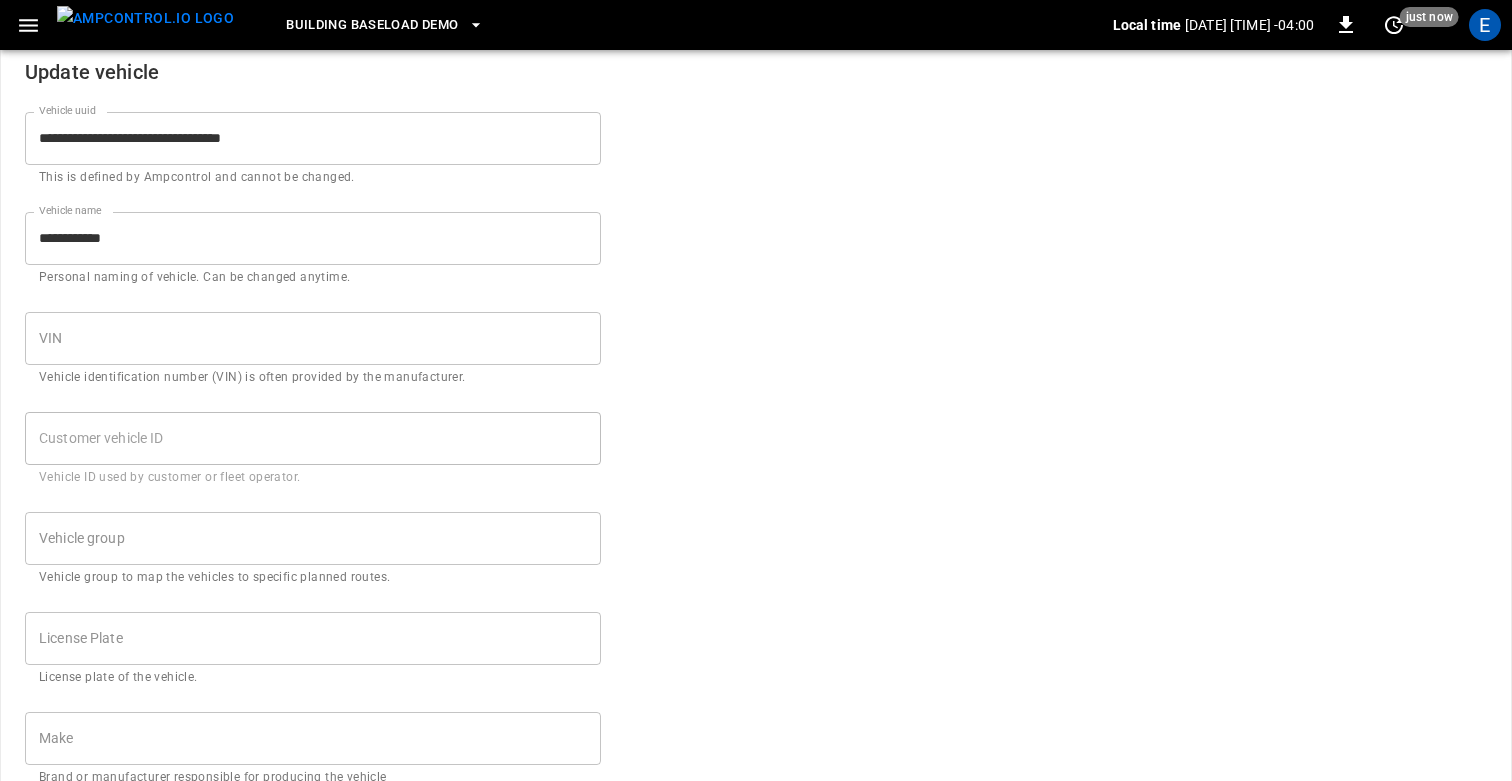 scroll, scrollTop: 103, scrollLeft: 0, axis: vertical 